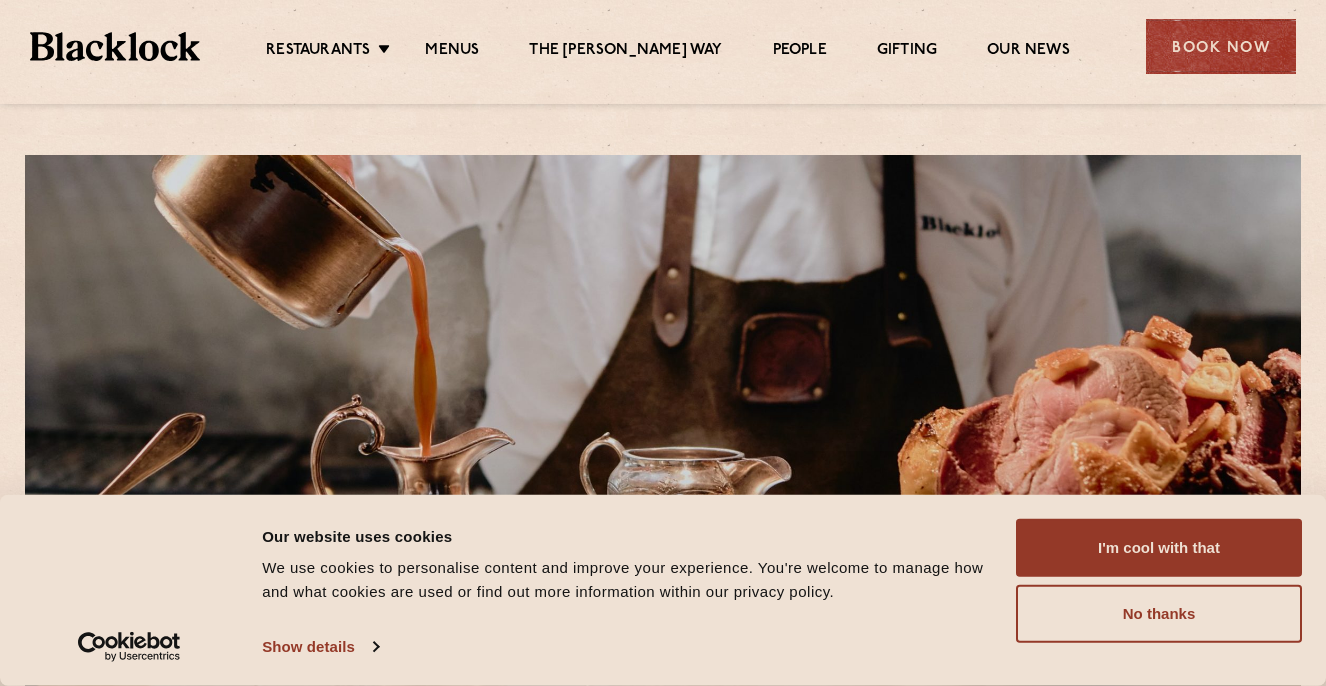 scroll, scrollTop: 0, scrollLeft: 0, axis: both 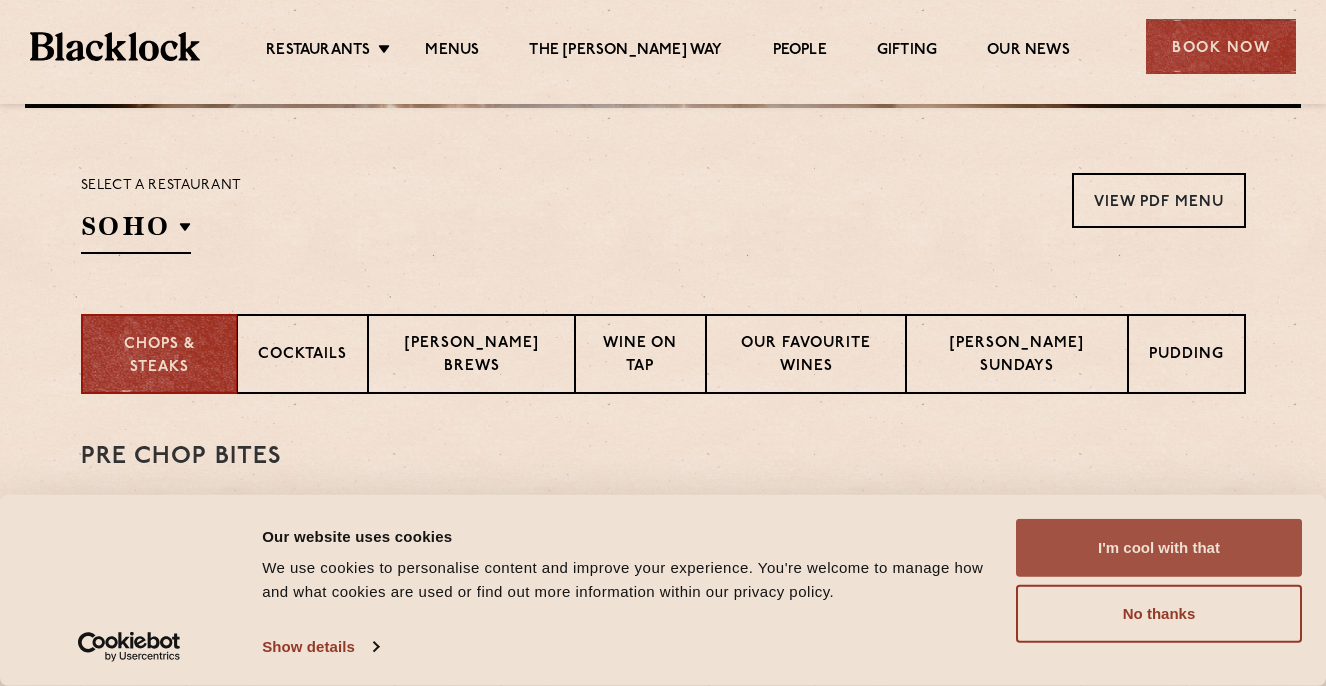 click on "I'm cool with that" at bounding box center [1159, 548] 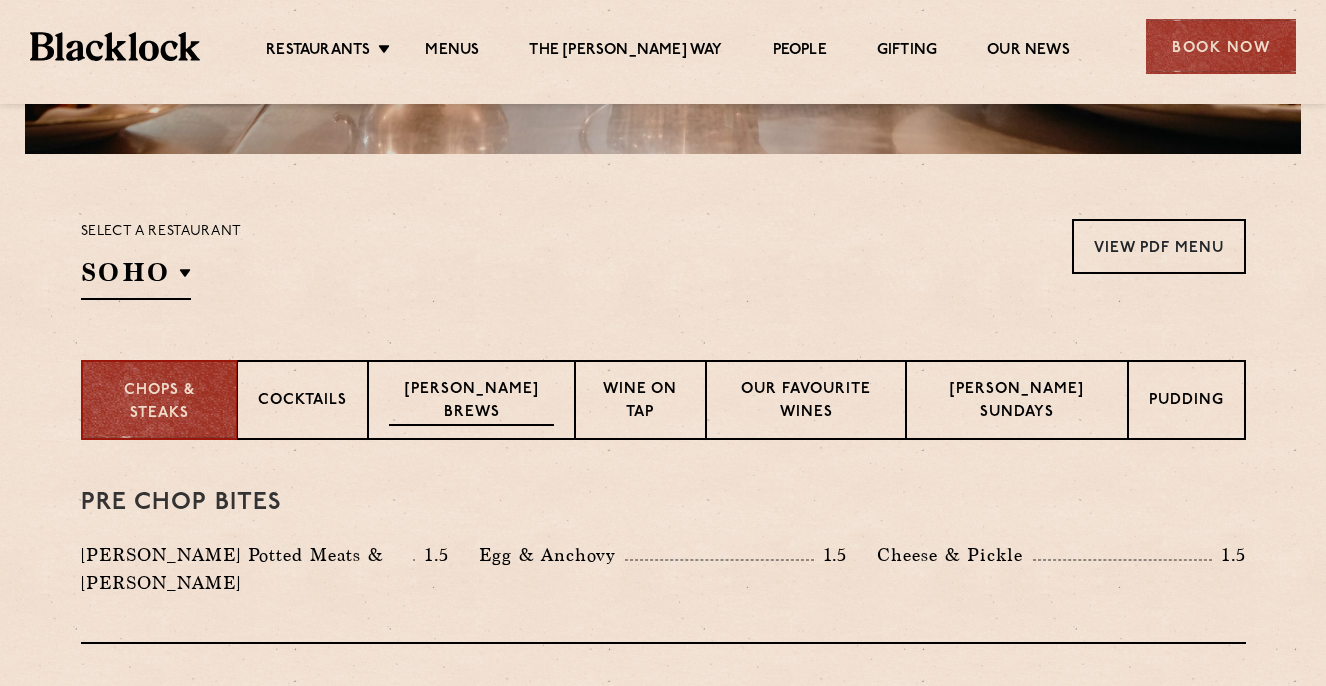 scroll, scrollTop: 0, scrollLeft: 0, axis: both 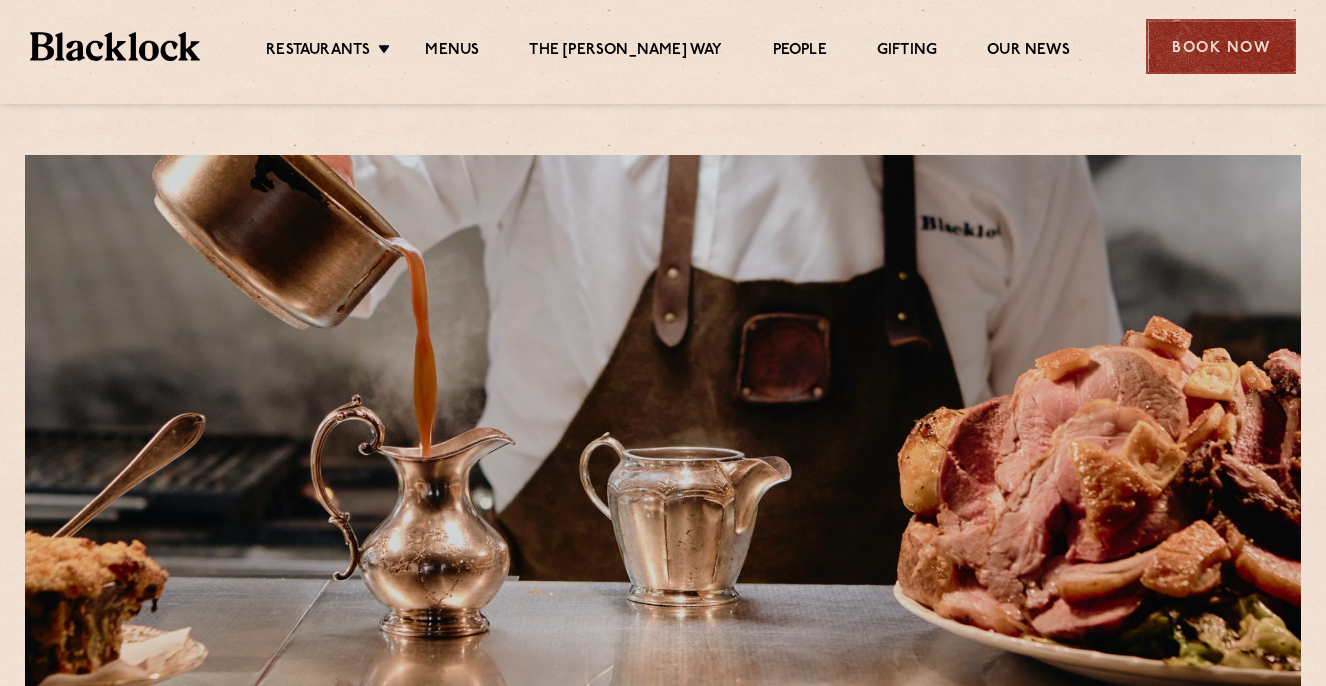 click on "Book Now" at bounding box center (1221, 46) 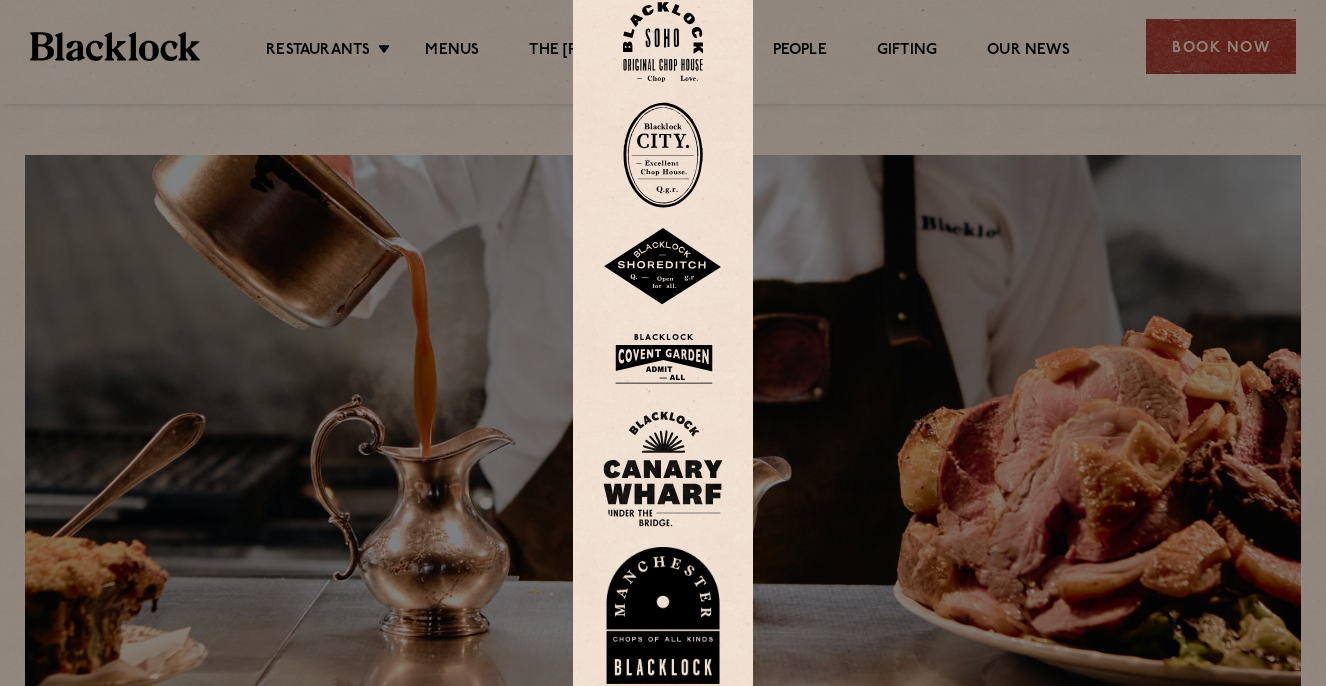 click at bounding box center (663, 343) 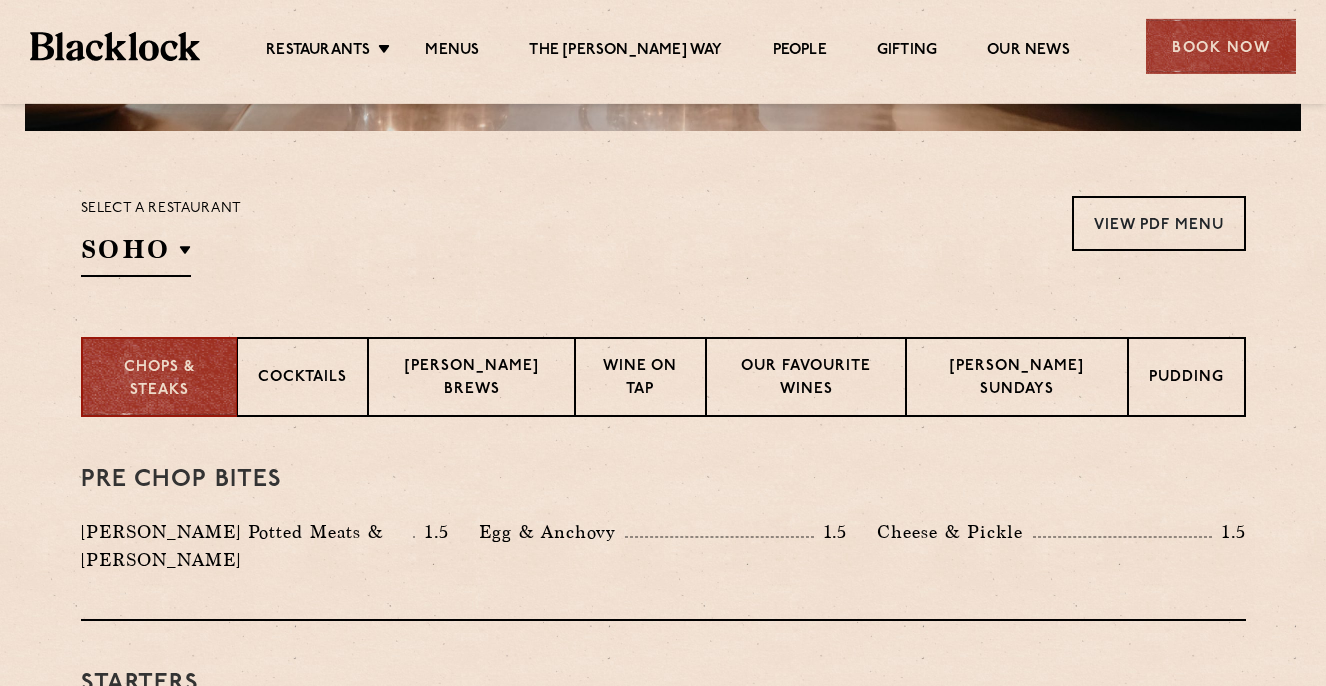 scroll, scrollTop: 816, scrollLeft: 0, axis: vertical 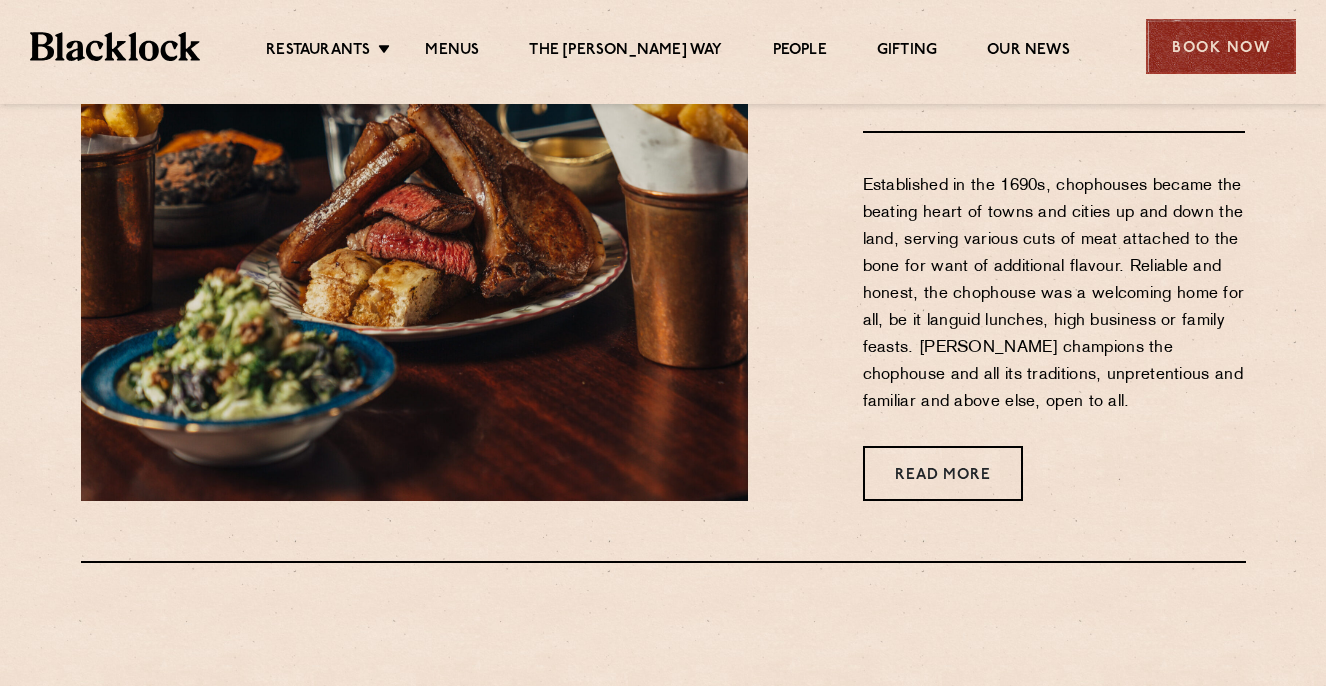 click on "Book Now" at bounding box center (1221, 46) 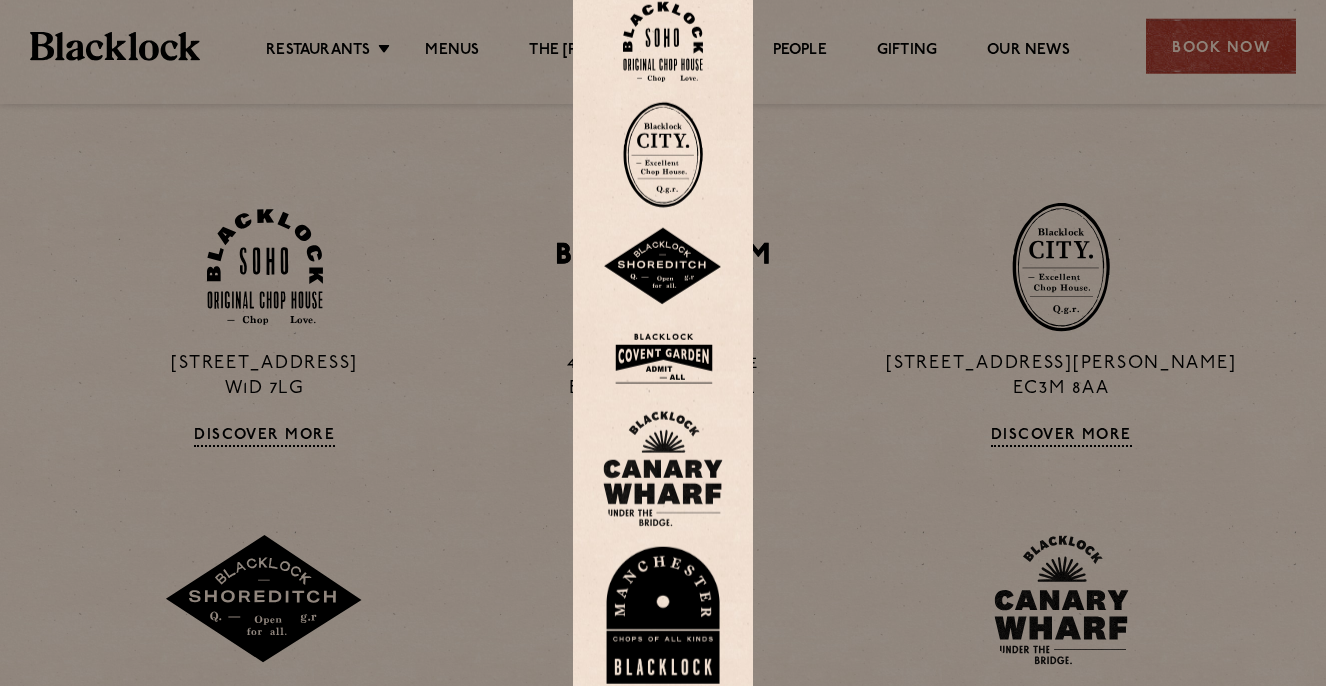 scroll, scrollTop: 1224, scrollLeft: 0, axis: vertical 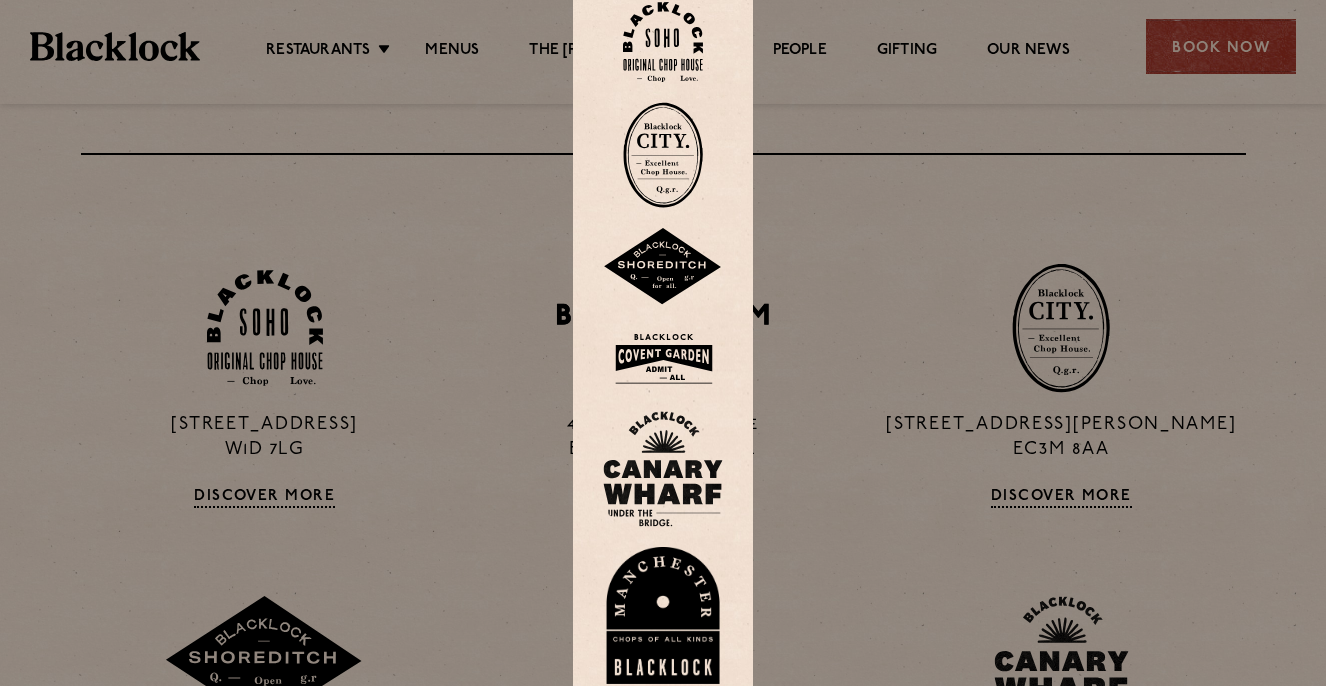 click at bounding box center (663, 42) 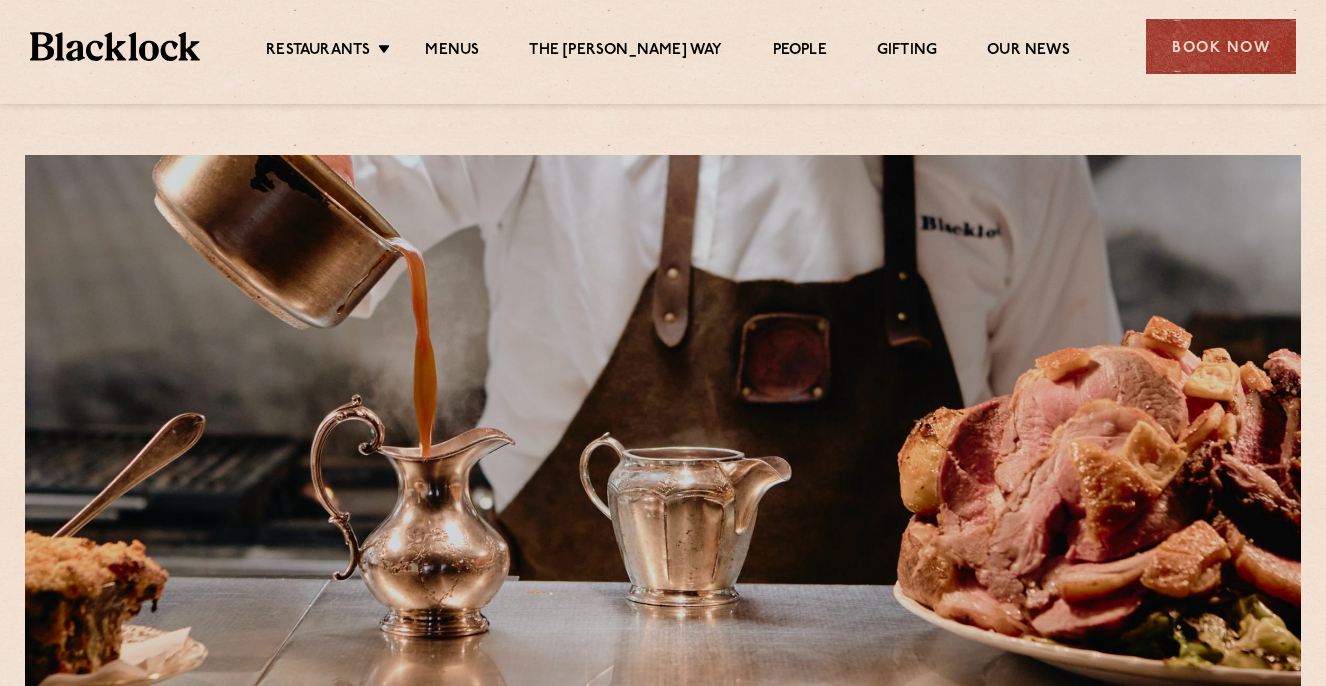 scroll, scrollTop: 0, scrollLeft: 0, axis: both 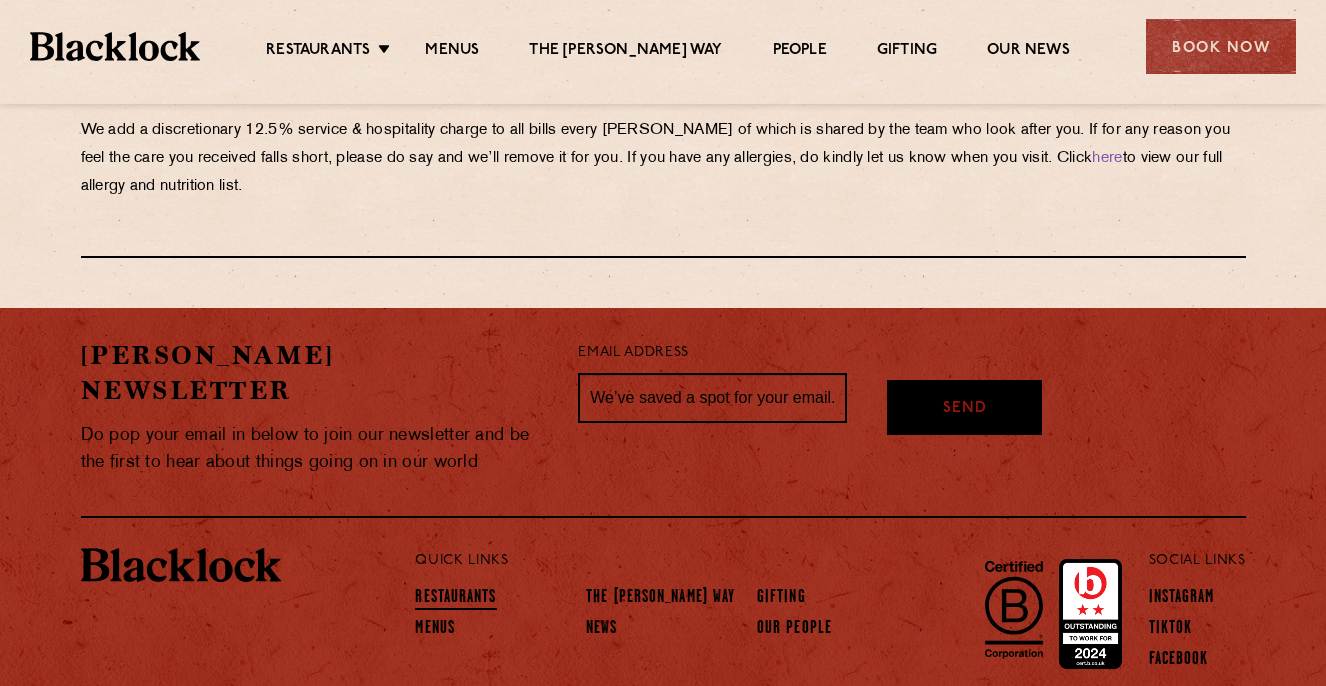 click on "Restaurants" at bounding box center (455, 599) 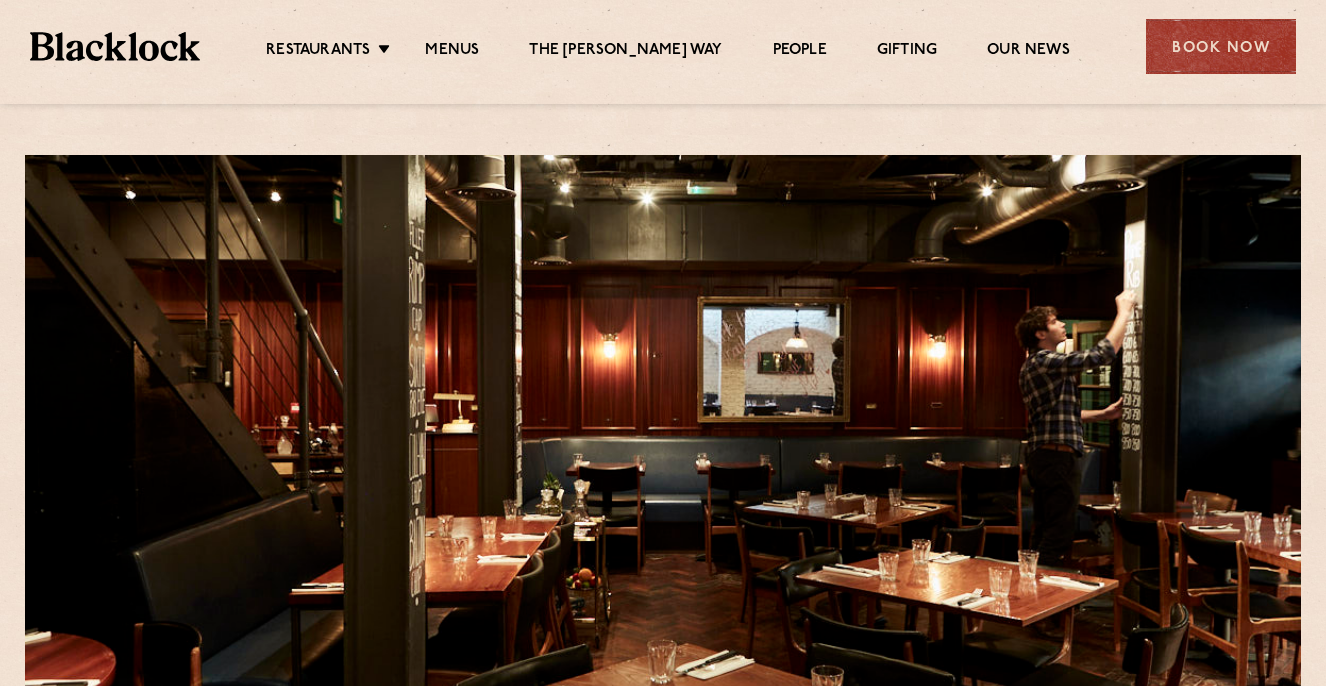 scroll, scrollTop: 0, scrollLeft: 0, axis: both 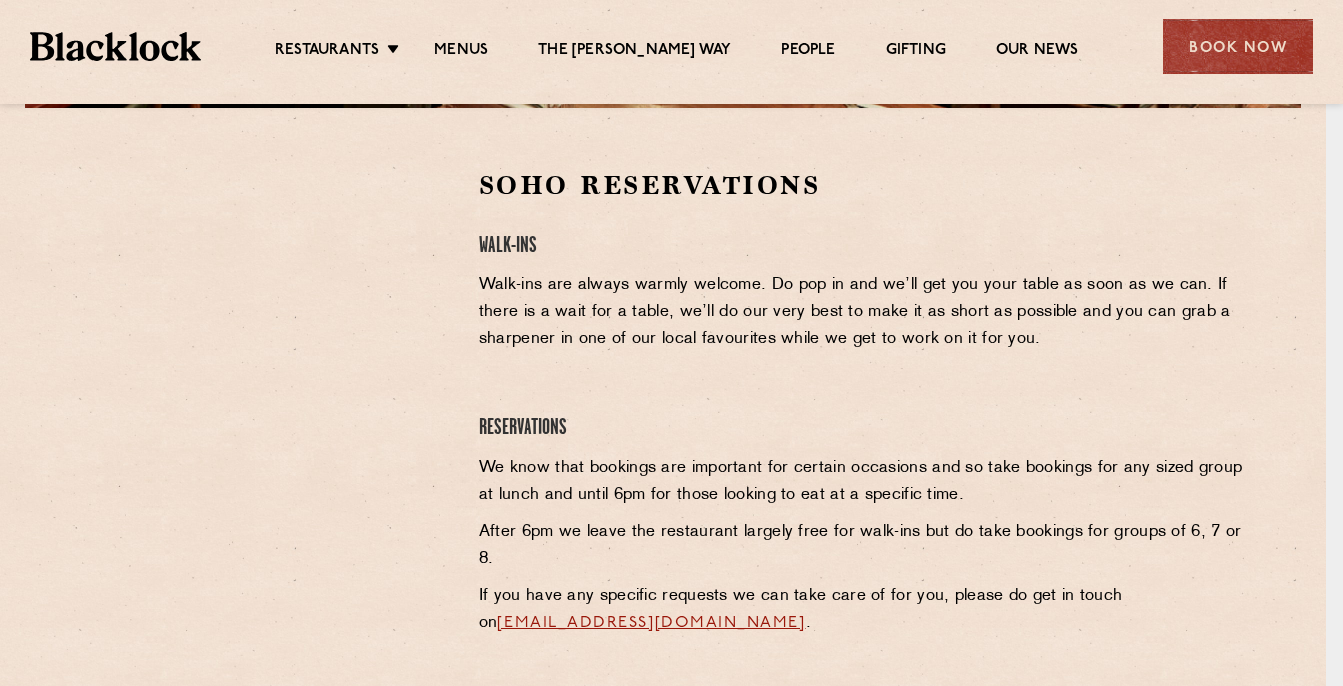 click at bounding box center (671, 343) 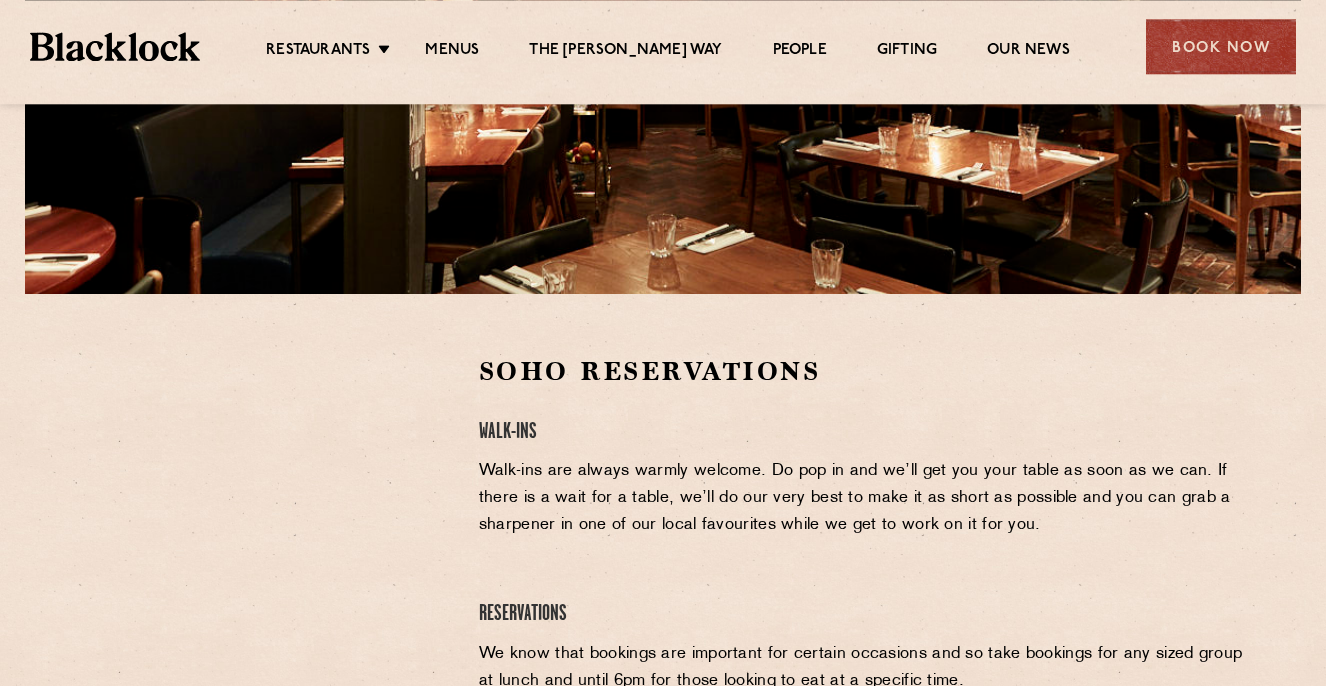 scroll, scrollTop: 612, scrollLeft: 0, axis: vertical 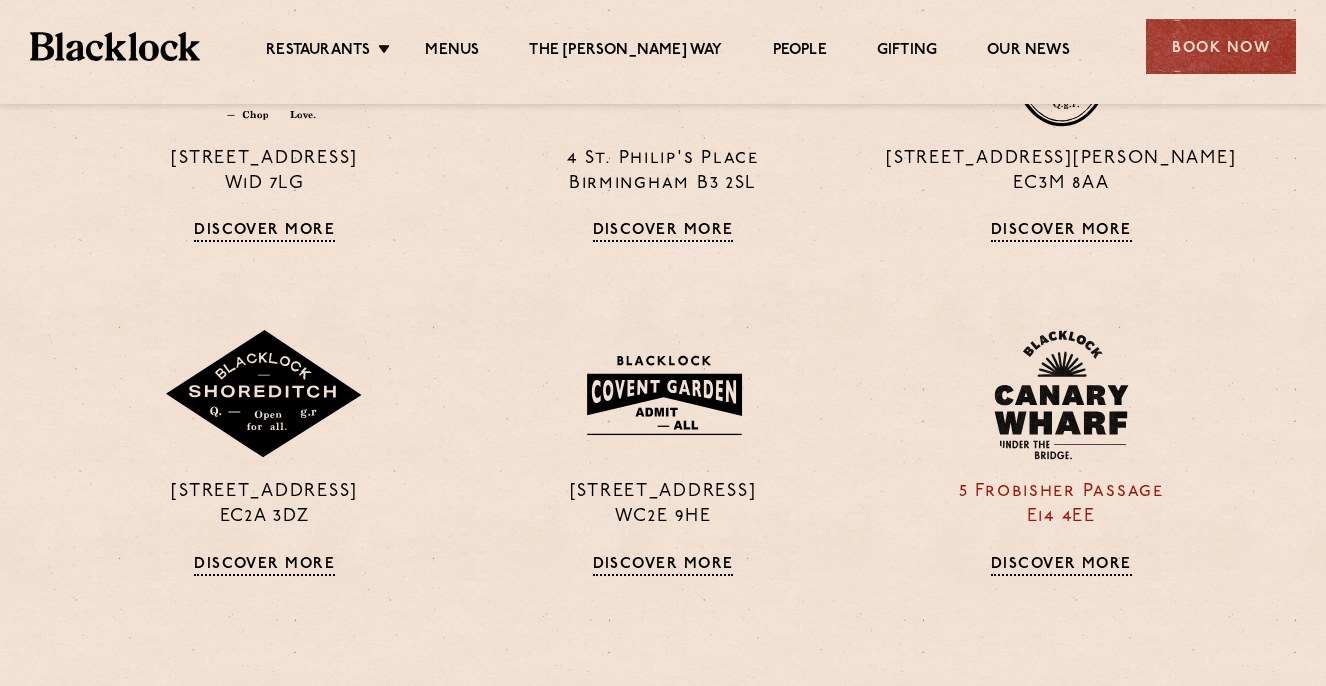 drag, startPoint x: 937, startPoint y: 481, endPoint x: 1165, endPoint y: 506, distance: 229.36652 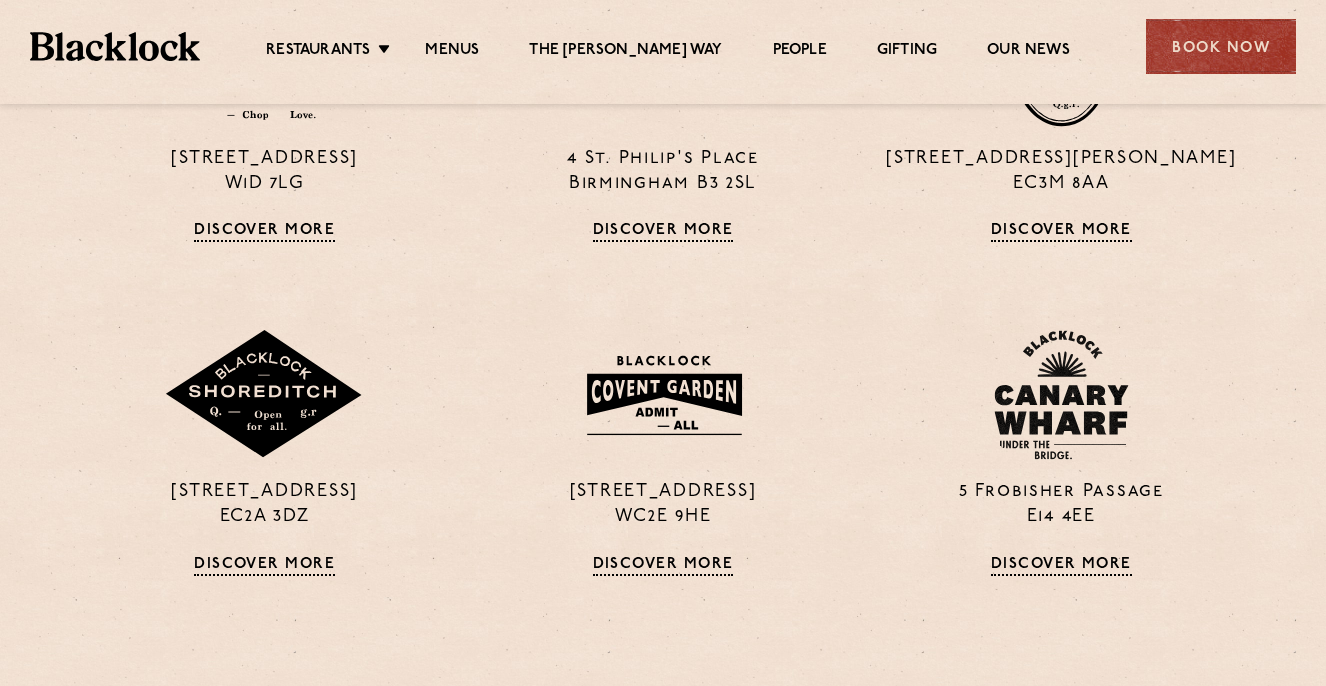 copy on "5 Frobisher Passage  E14 4EE" 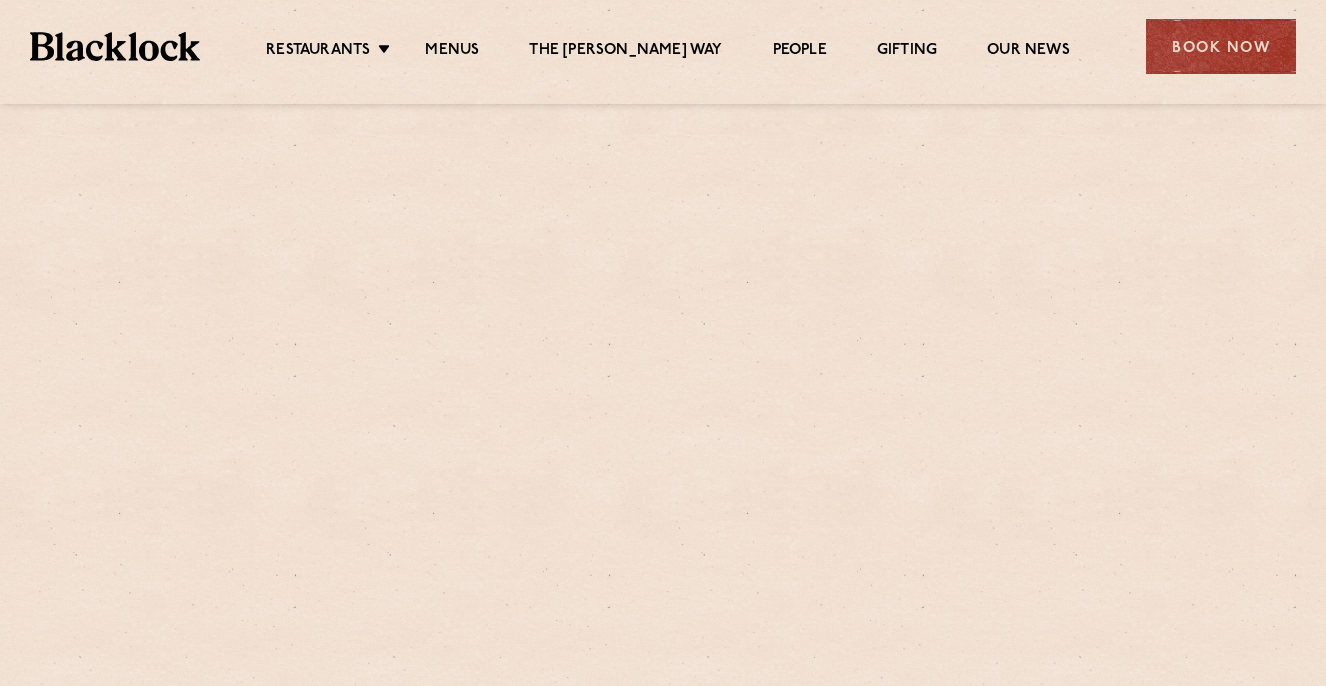 scroll, scrollTop: 0, scrollLeft: 0, axis: both 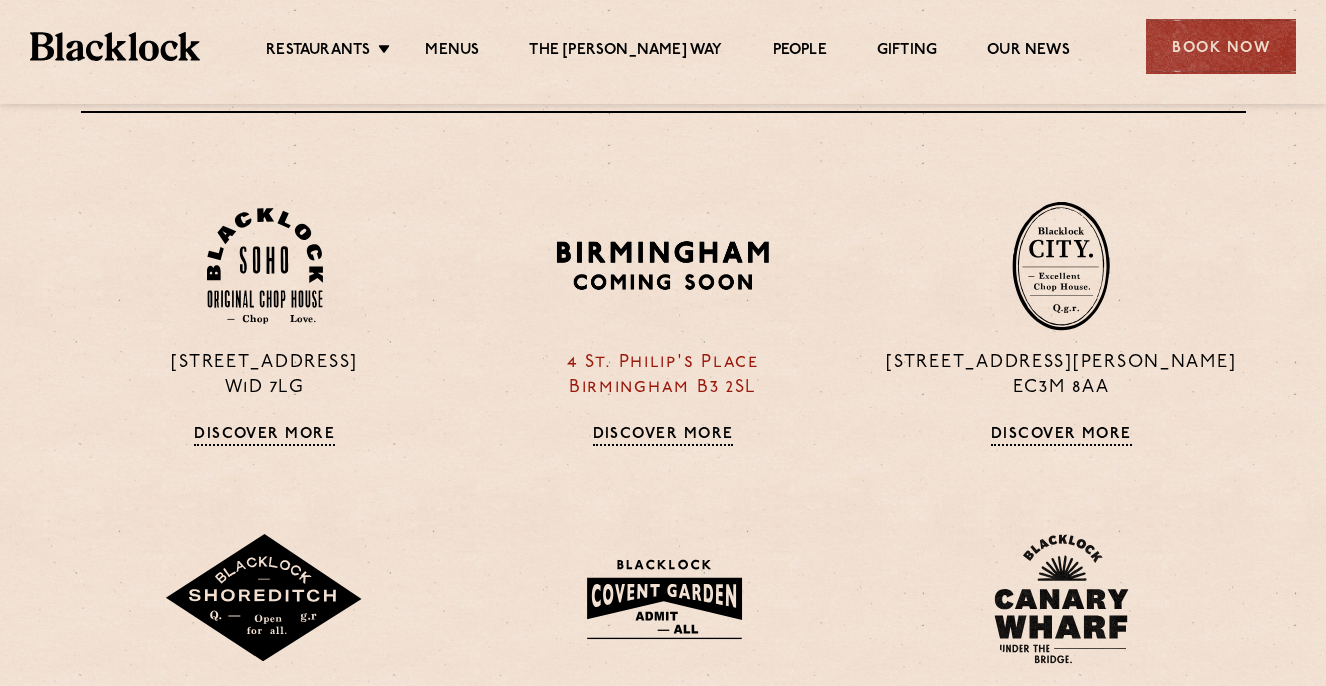 click at bounding box center (663, 265) 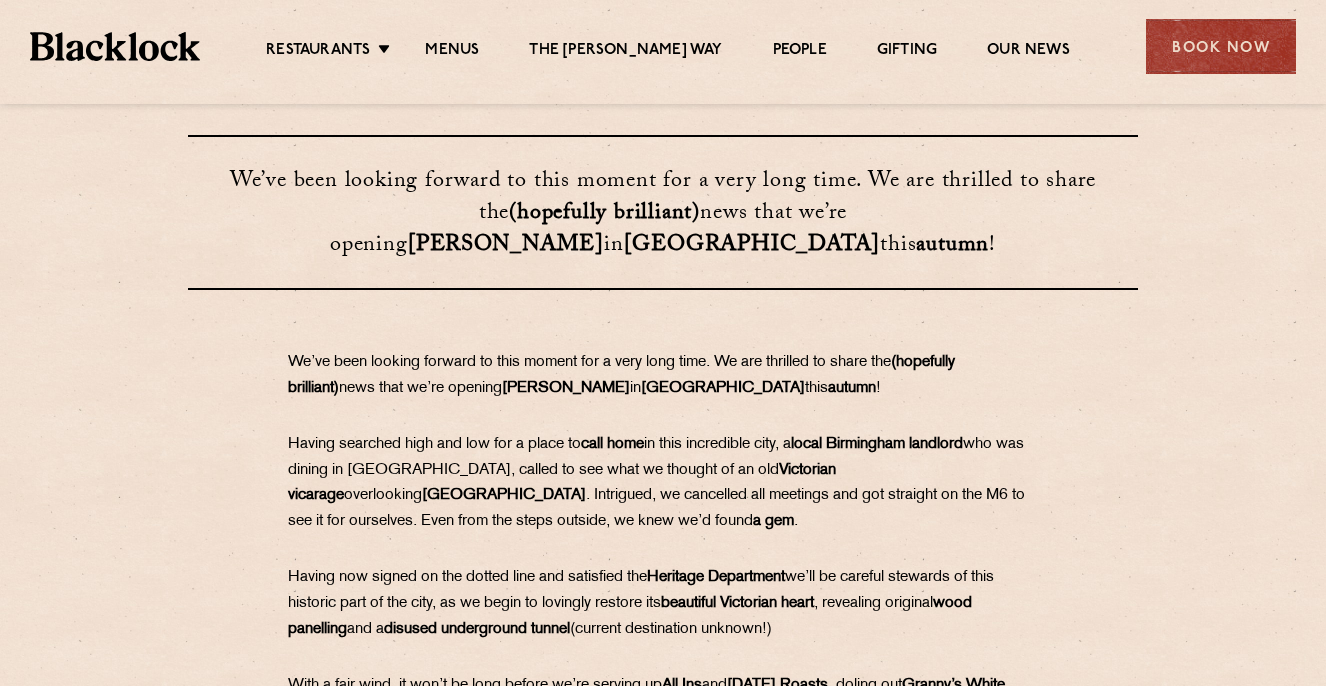 scroll, scrollTop: 0, scrollLeft: 0, axis: both 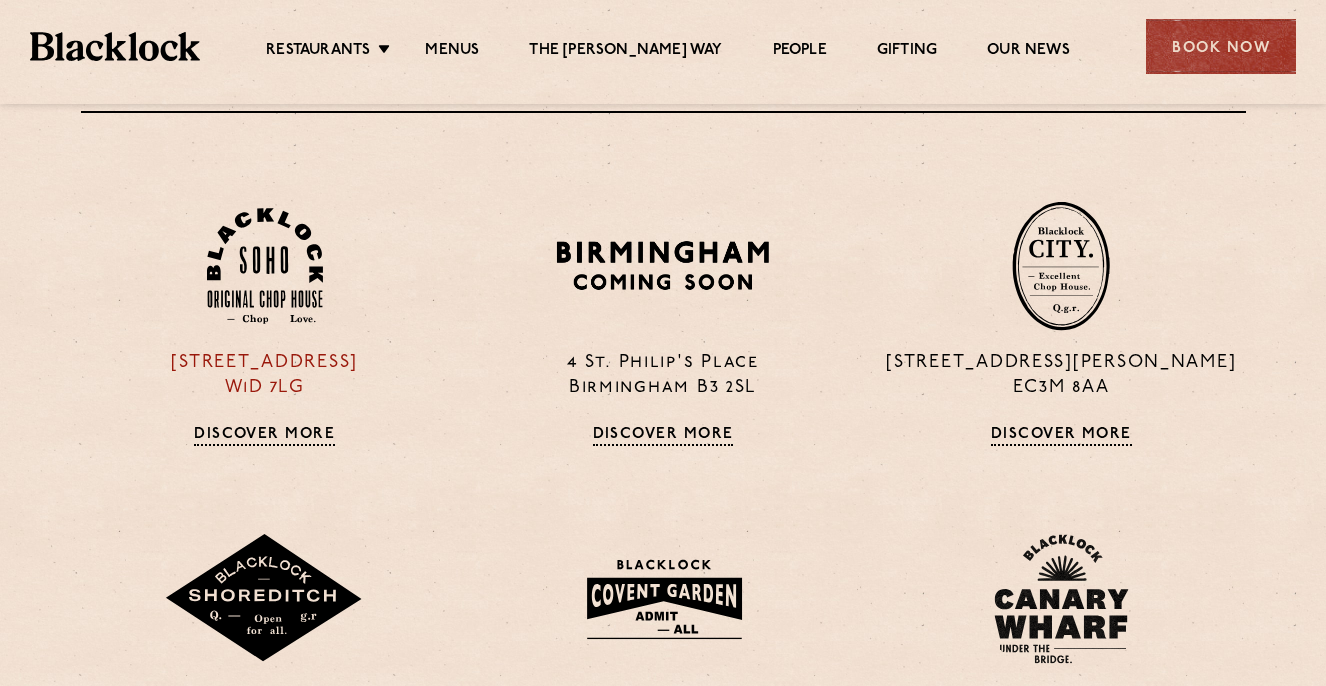 click at bounding box center [265, 266] 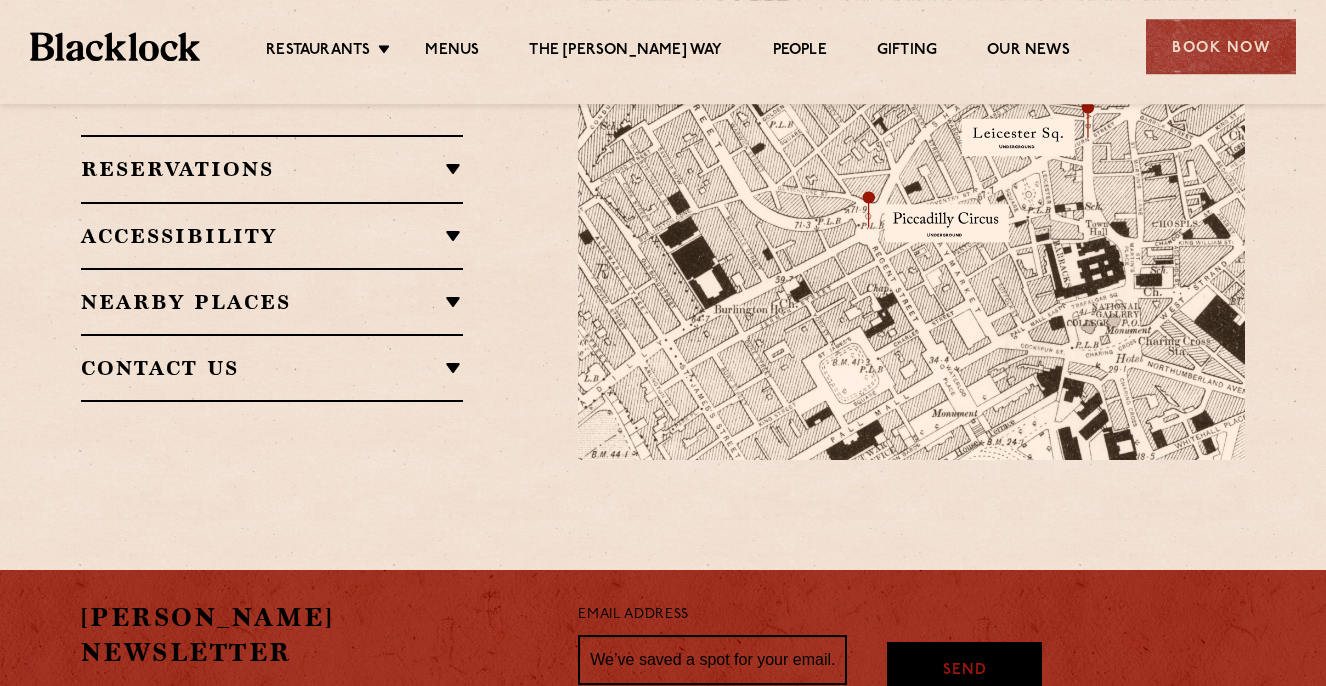 scroll, scrollTop: 1428, scrollLeft: 0, axis: vertical 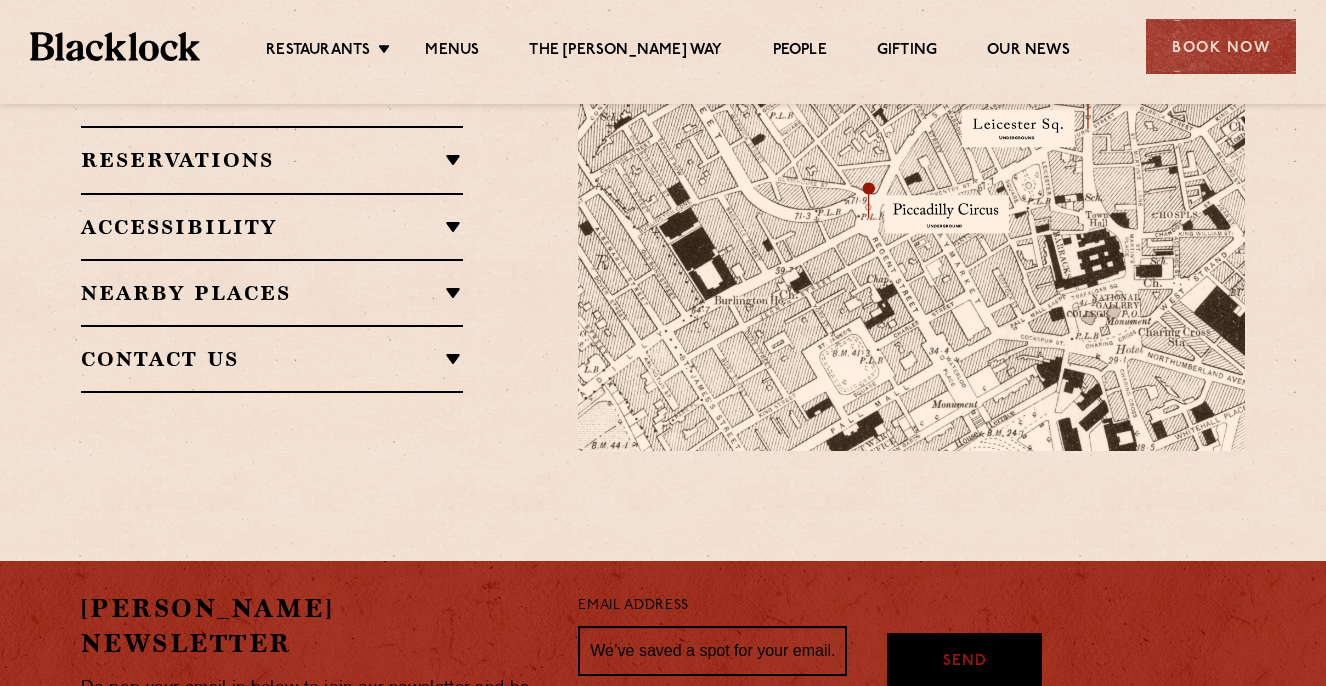 click on "Reservations" at bounding box center [272, 160] 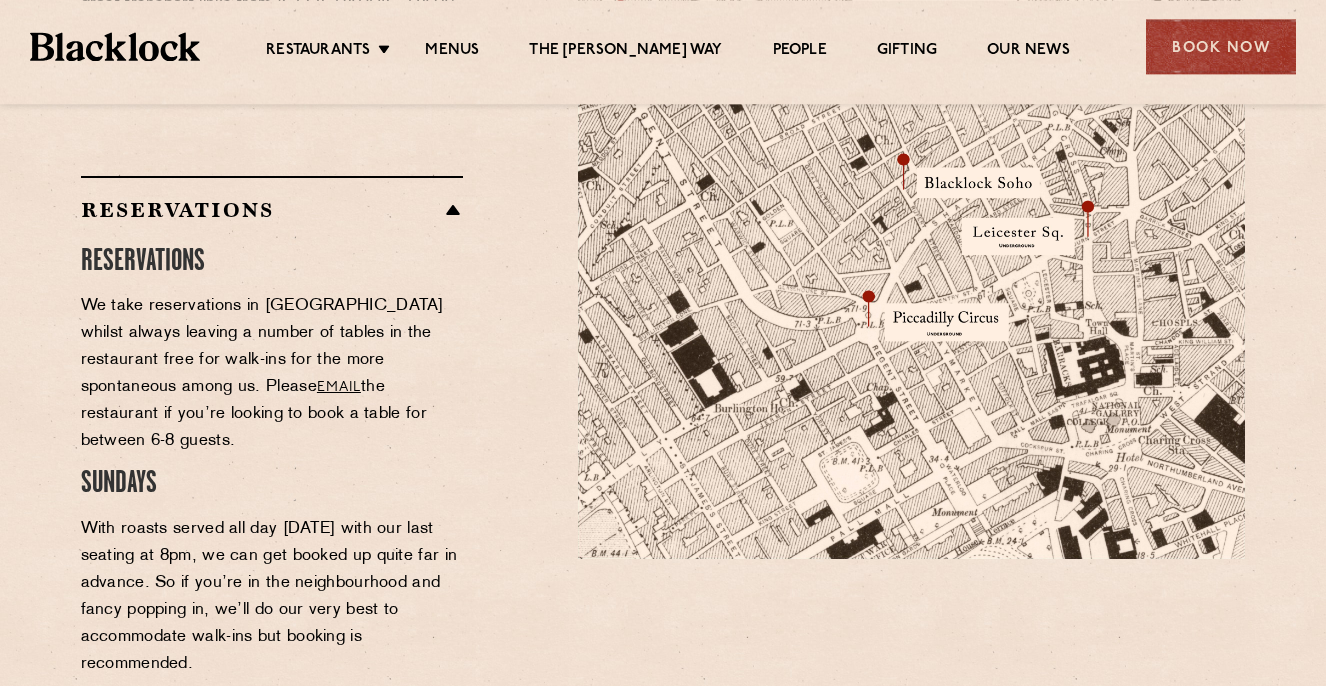 scroll, scrollTop: 1224, scrollLeft: 0, axis: vertical 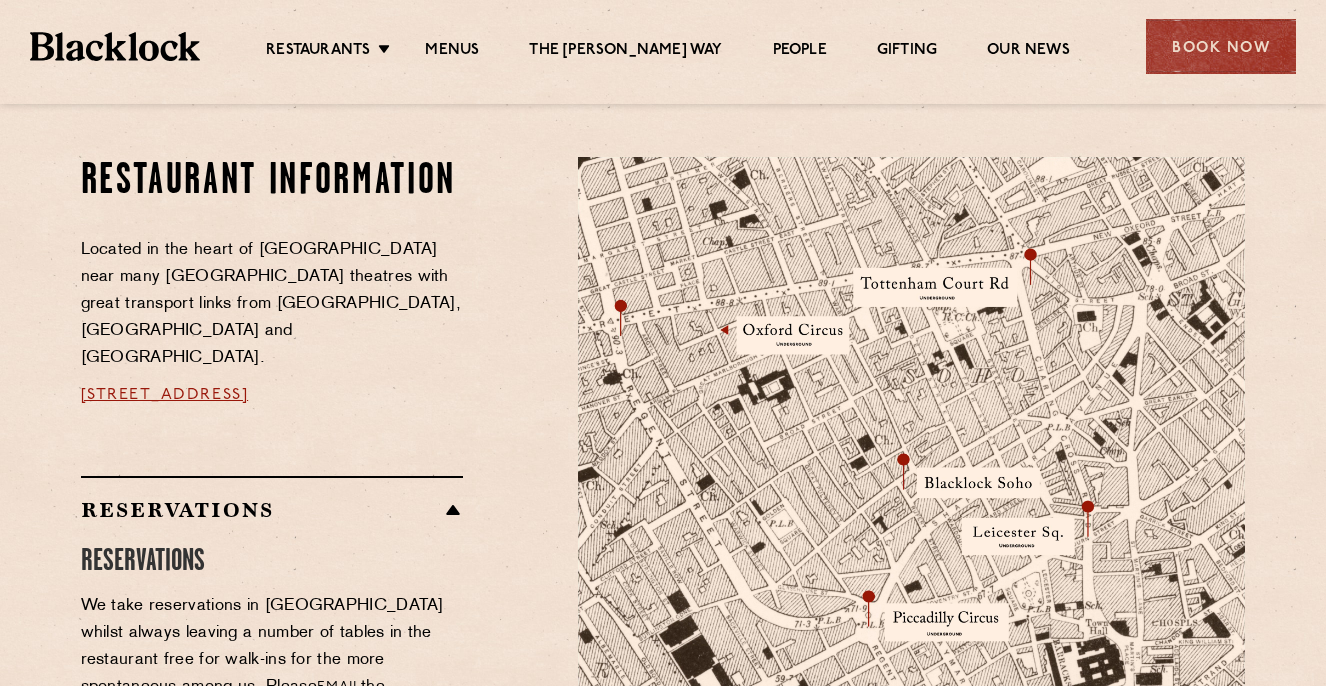 click on "24 Great Windmill Street, Soho, W1D 7LG" at bounding box center [165, 395] 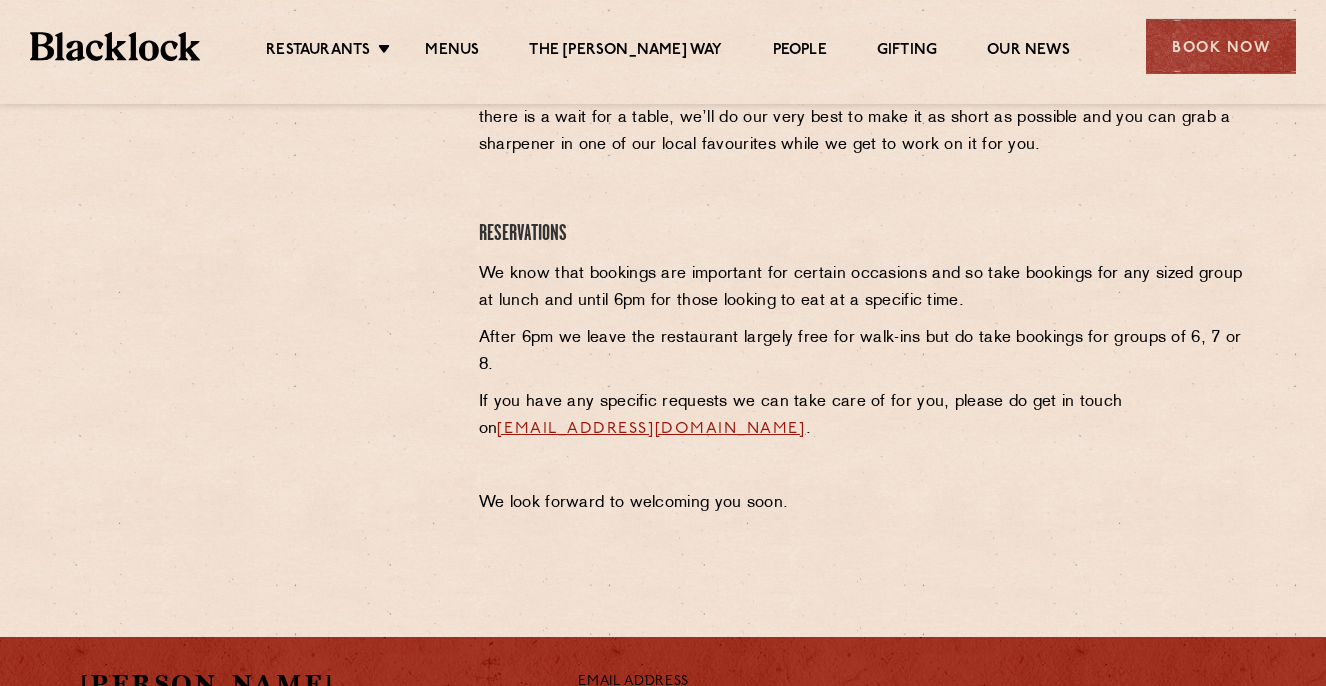 scroll, scrollTop: 612, scrollLeft: 0, axis: vertical 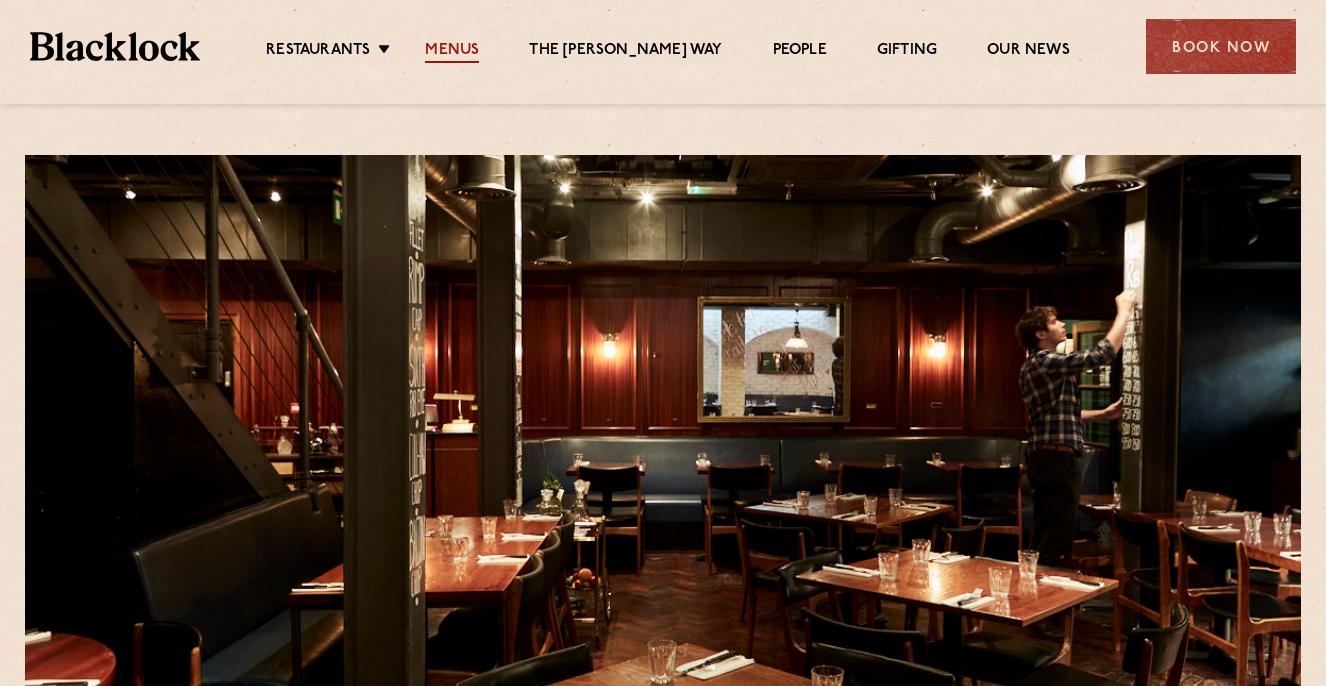 click on "Menus" at bounding box center [452, 52] 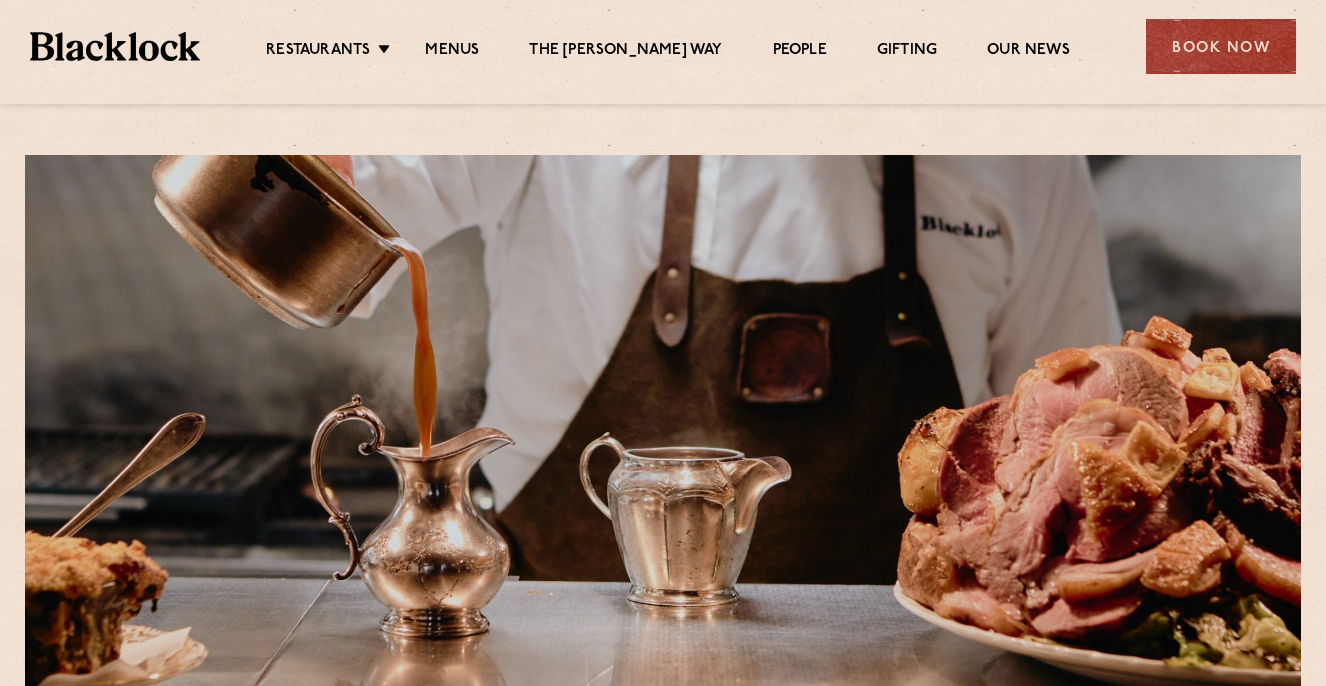 scroll, scrollTop: 0, scrollLeft: 0, axis: both 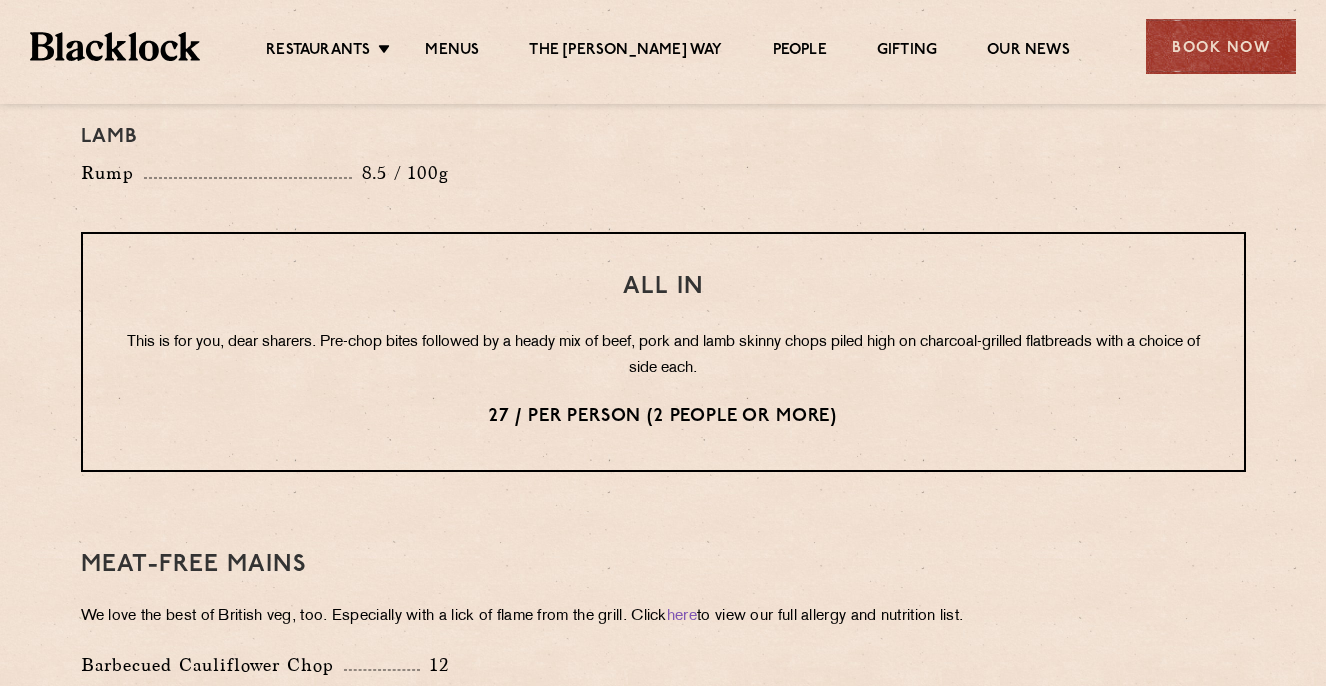 click on "This is for you, dear sharers. Pre-chop bites followed by a heady mix of beef, pork and lamb skinny chops piled high on charcoal-grilled flatbreads with a choice of side each." at bounding box center [663, 356] 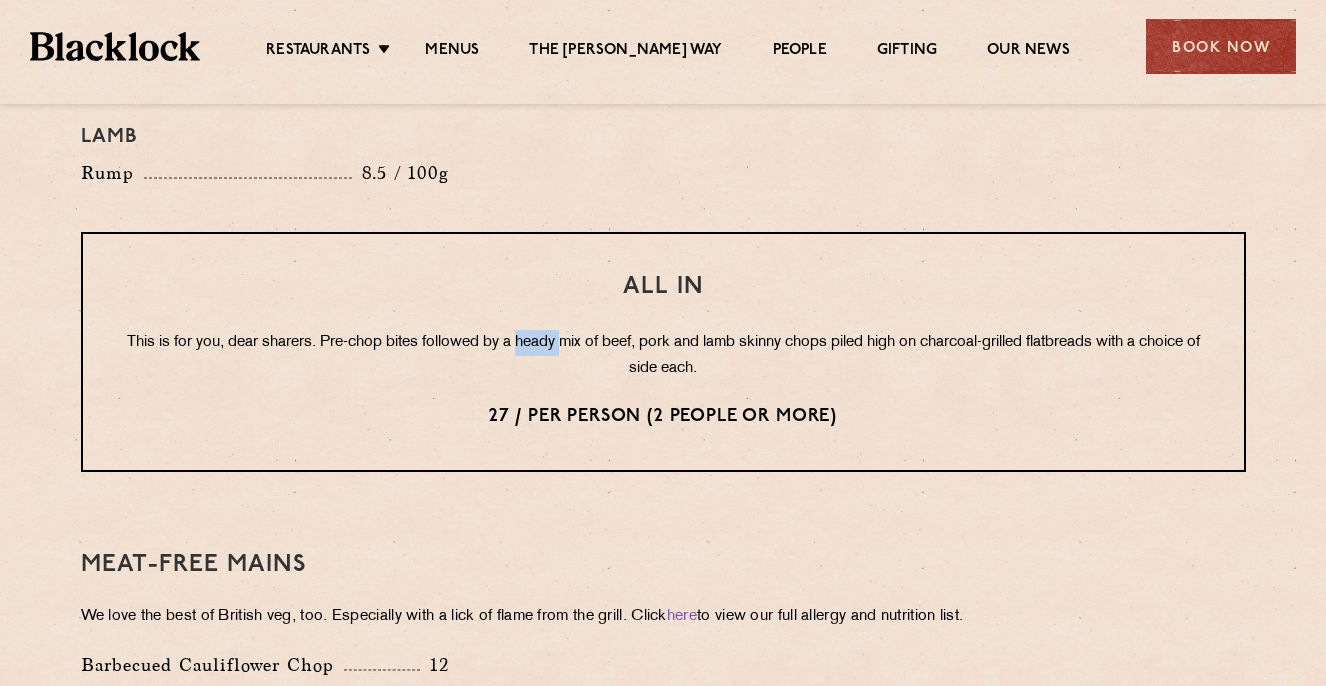 click on "This is for you, dear sharers. Pre-chop bites followed by a heady mix of beef, pork and lamb skinny chops piled high on charcoal-grilled flatbreads with a choice of side each." at bounding box center (663, 356) 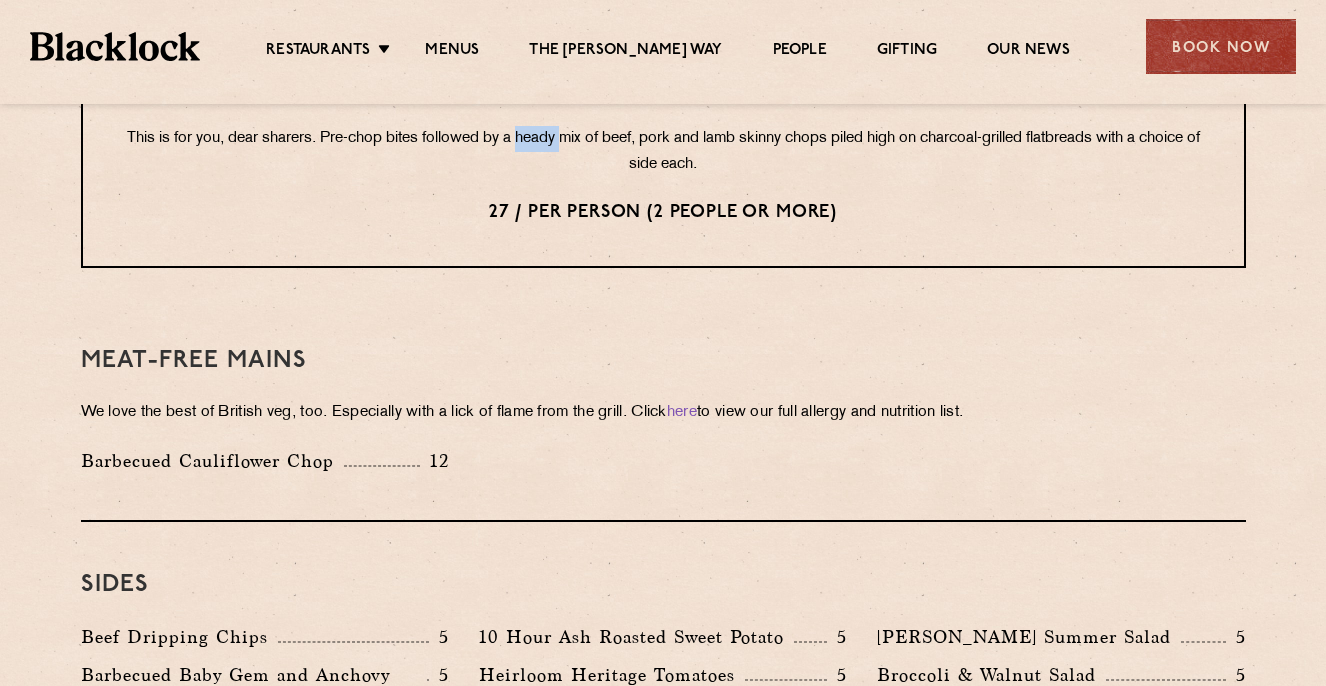 scroll, scrollTop: 2856, scrollLeft: 0, axis: vertical 